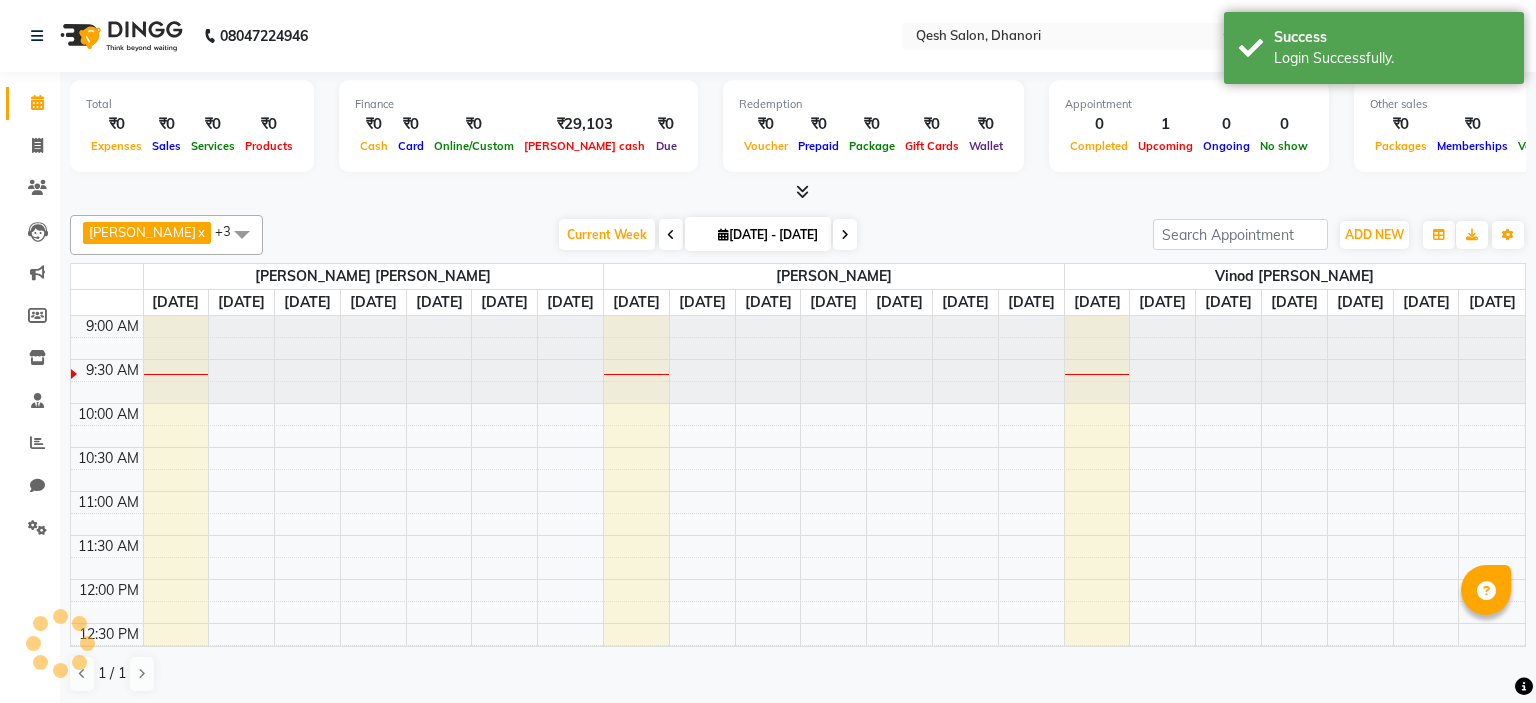 scroll, scrollTop: 0, scrollLeft: 0, axis: both 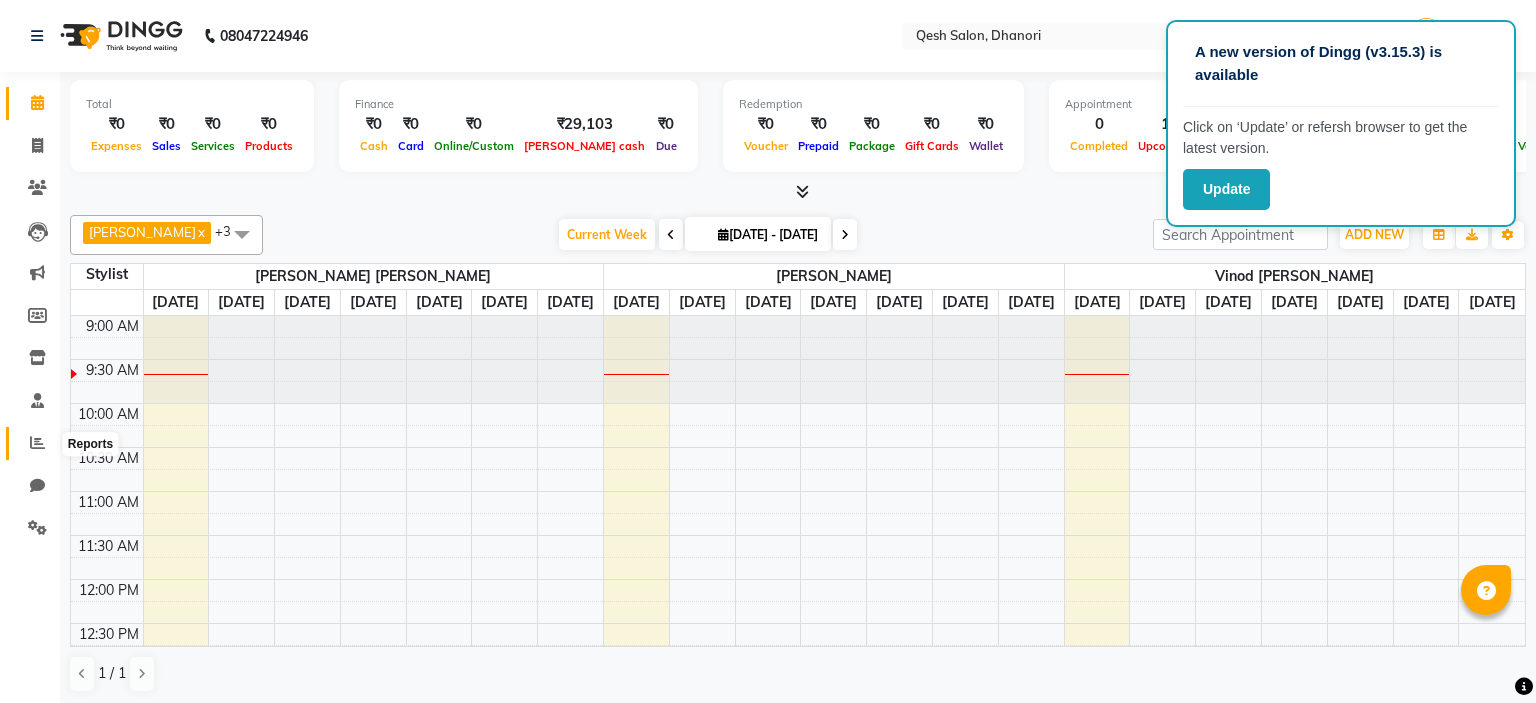 click 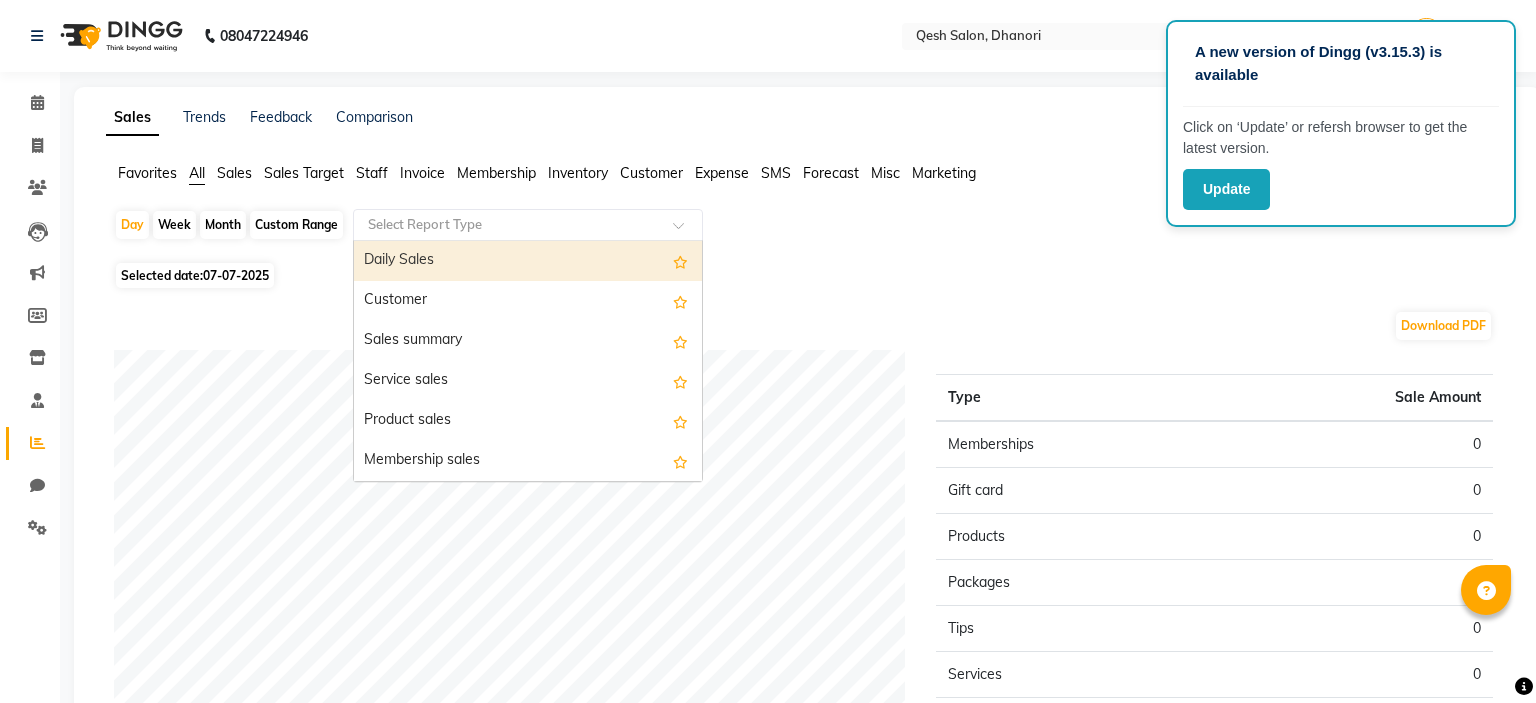 click 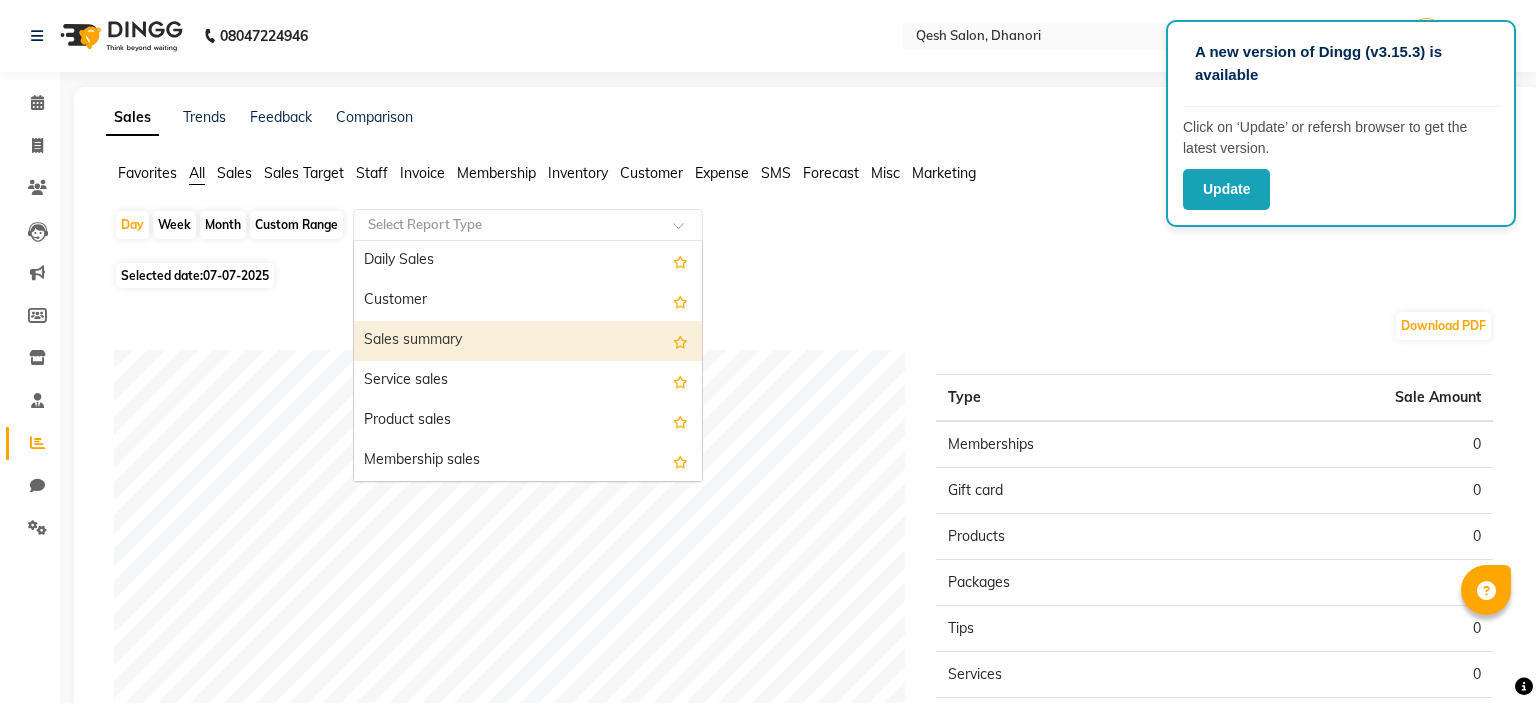 click on "Sales summary" at bounding box center [528, 341] 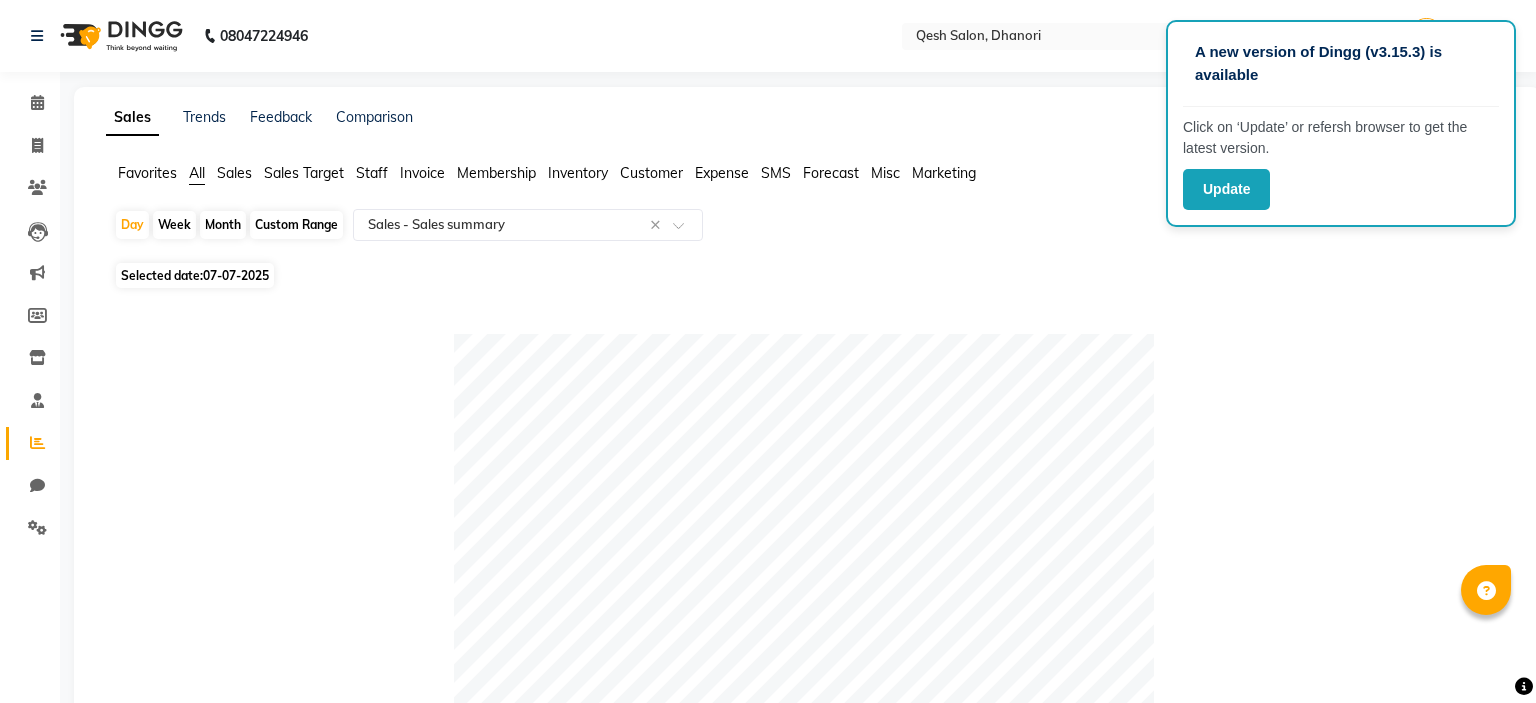 click on "Month" 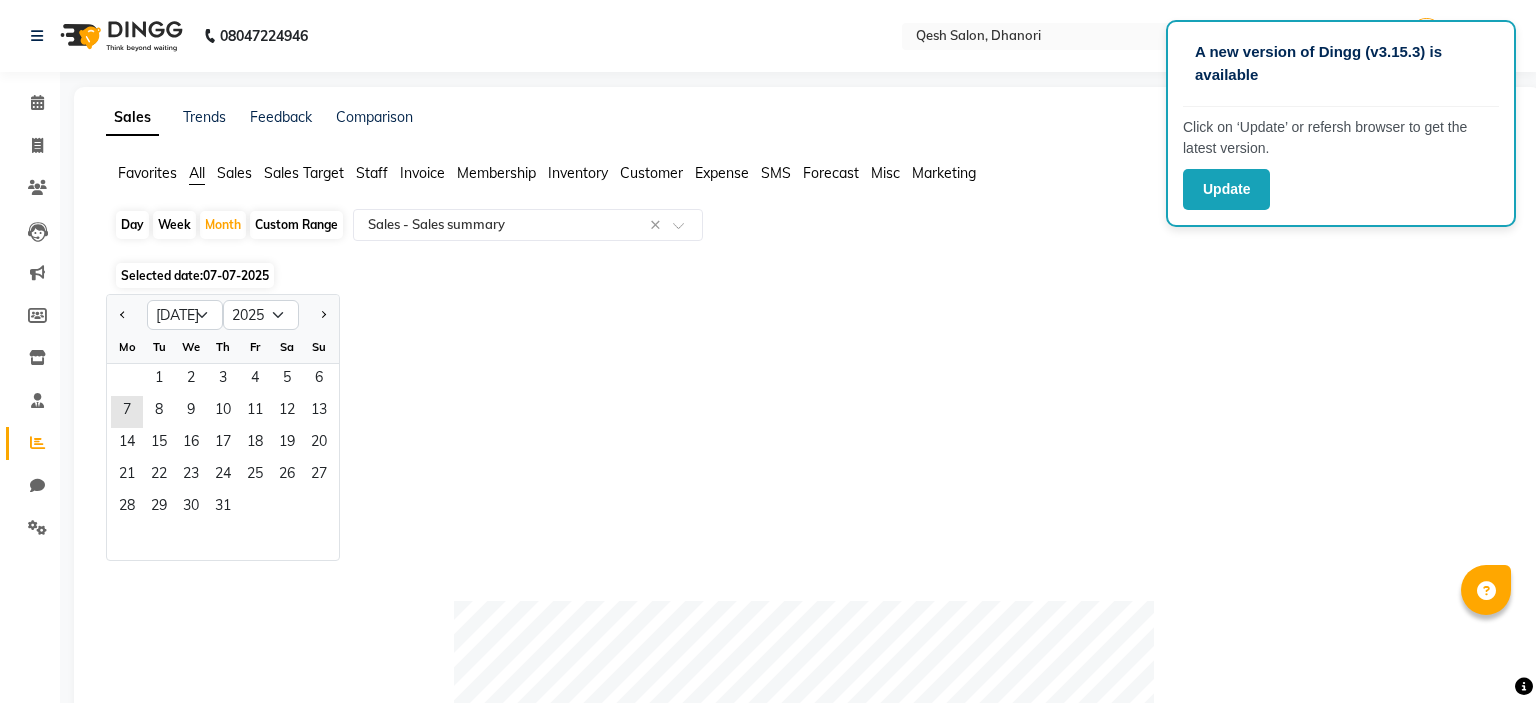 click on "Custom Range" 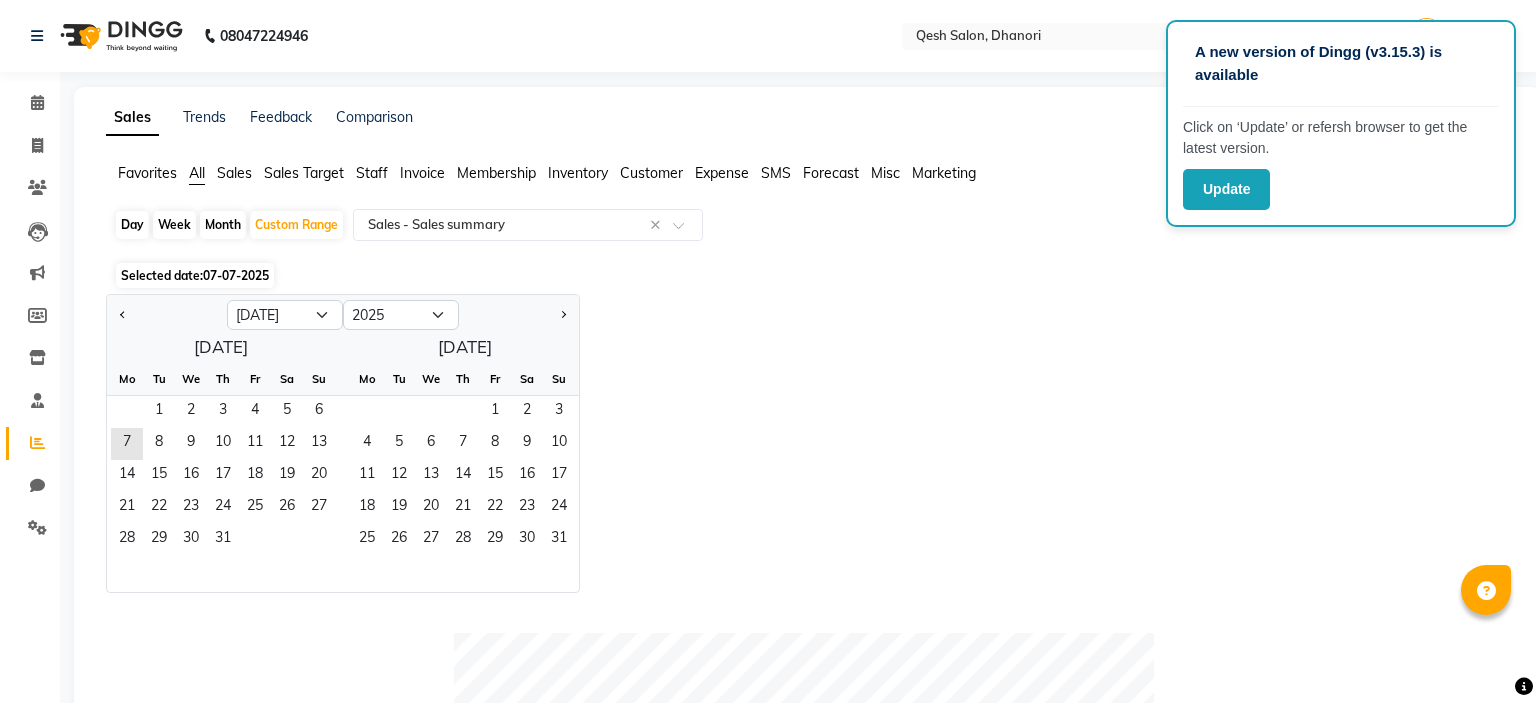 click on "Week" 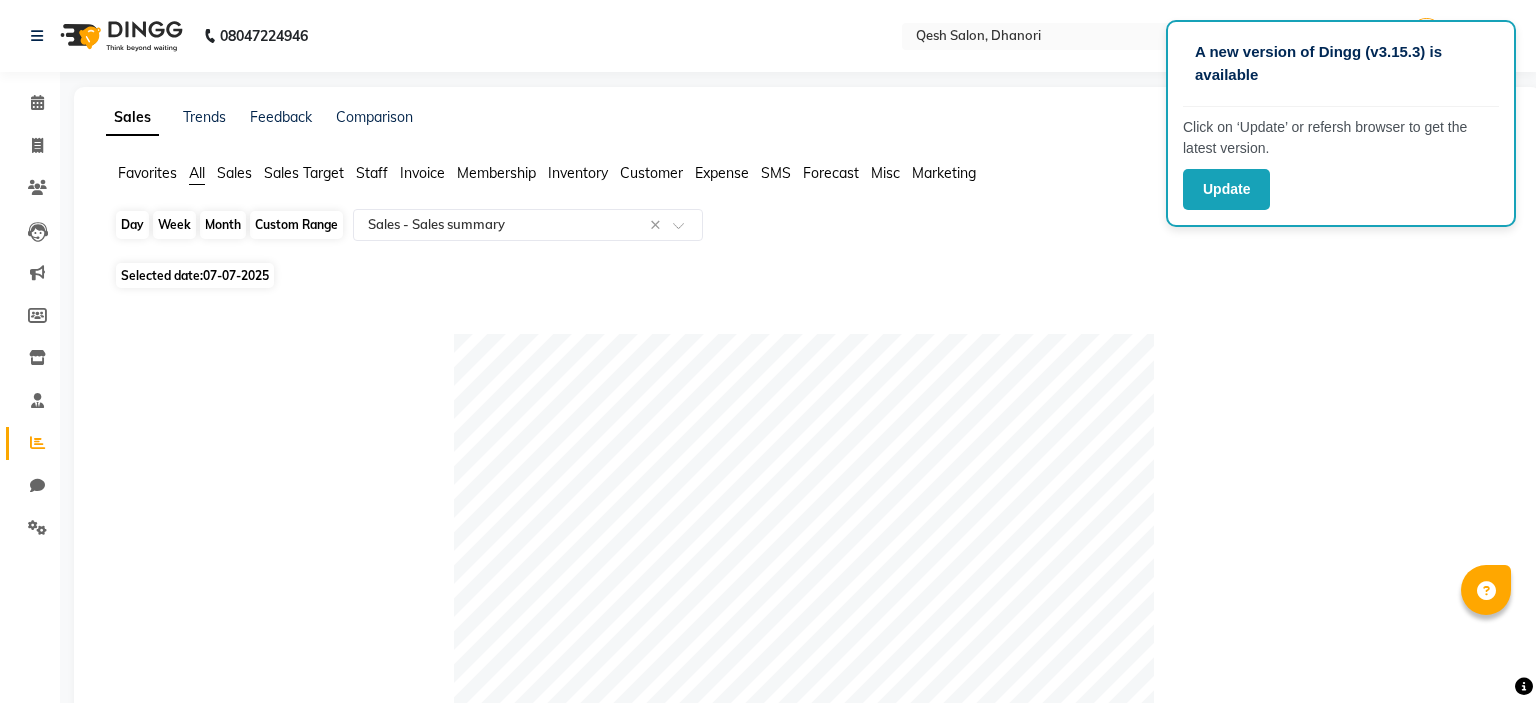 click on "Week" 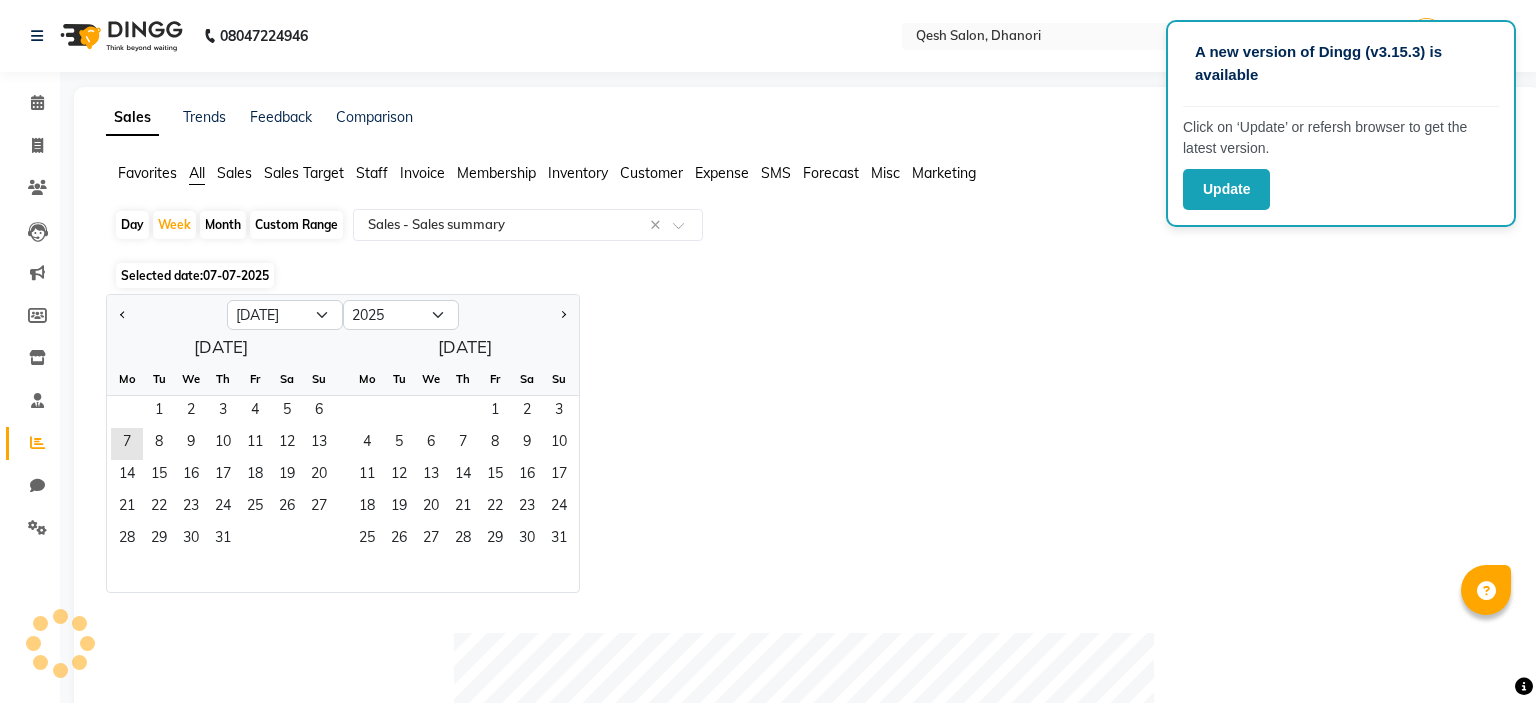 click 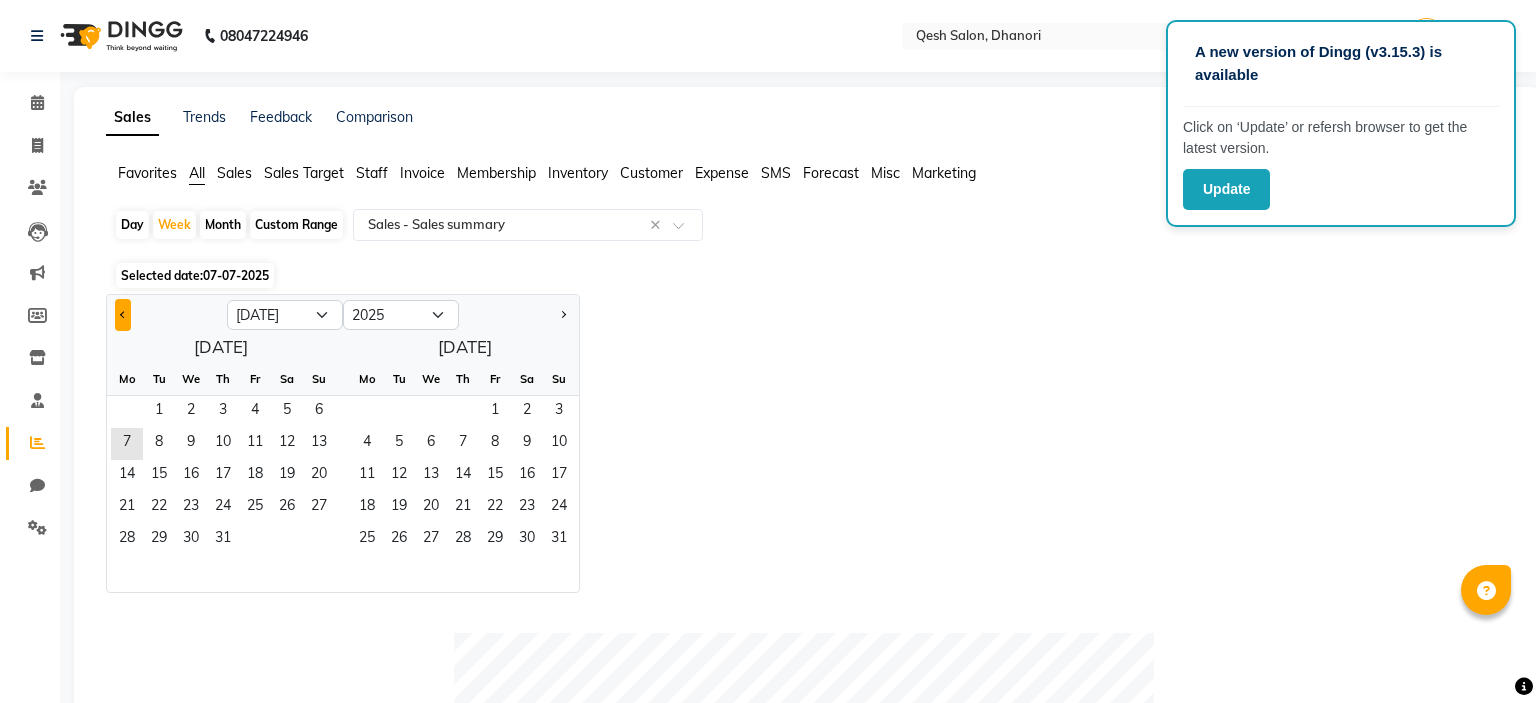 click 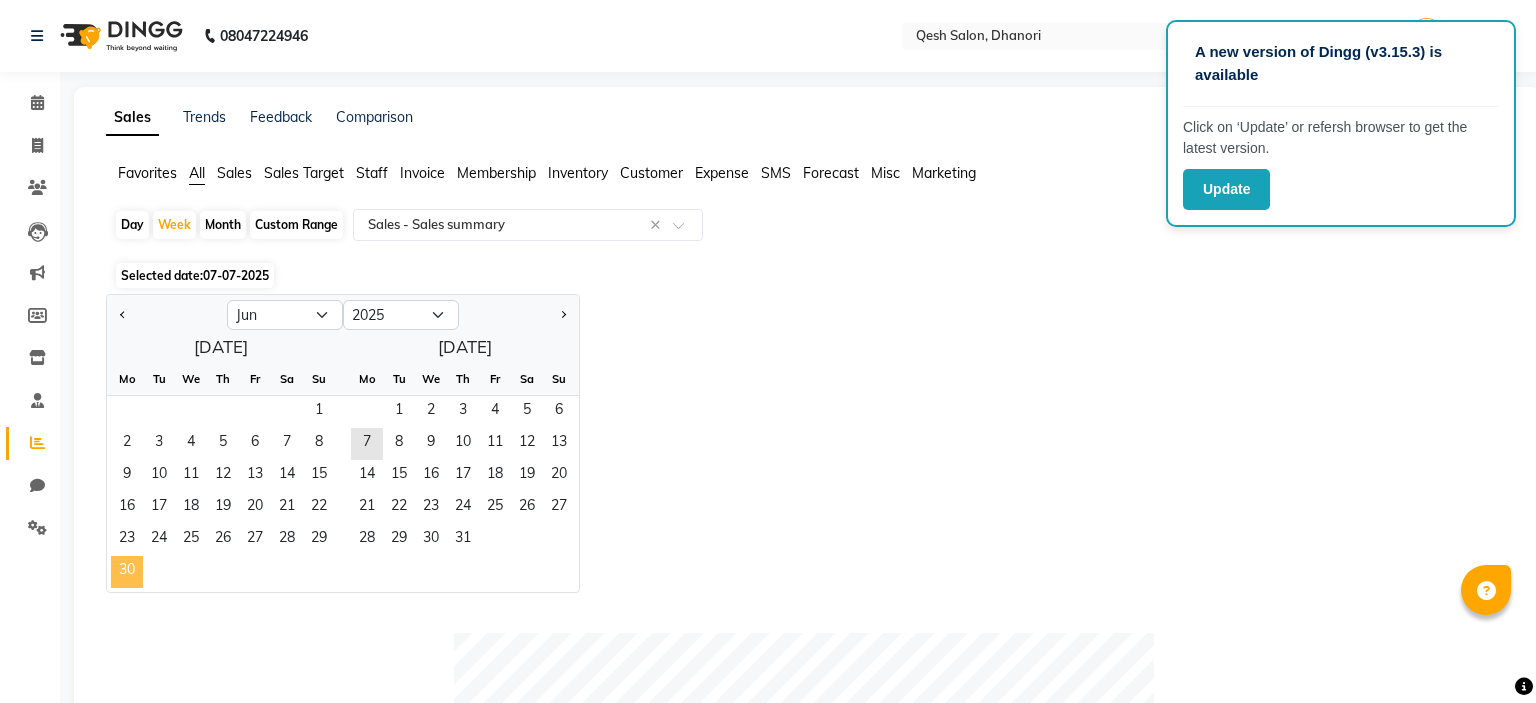 click on "30" 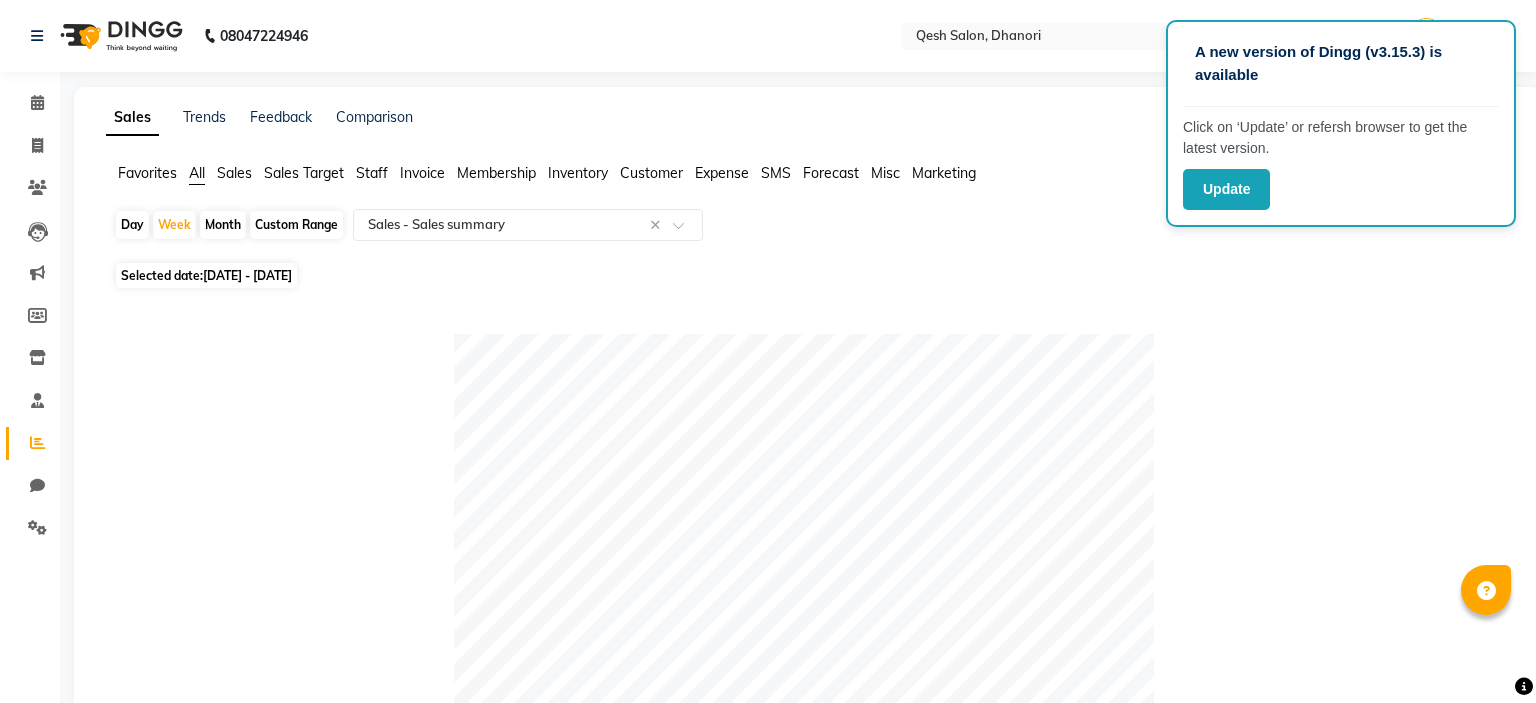 click on "Day   Week   Month   Custom Range  Select Report Type × Sales -  Sales summary × Selected date:  [DATE] - [DATE]   Table View   Pivot View  Pie Chart Bar Chart Select Full Report Filtered Report Select CSV PDF  Export  Show  10 25 50 100  entries Search: Type Count Price Discount Non-taxable Amount Taxable Amount Tax Net Revenue Taxable Redemption Tax On Redemption Total Redemption Total Tax Total Type Count Price Discount Non-taxable Amount Taxable Amount Tax Net Revenue Taxable Redemption Tax On Redemption Total Redemption Total Tax Total Total 51 ₹38,476.00 ₹9,466.24 ₹0 ₹28,460.84 ₹5,122.96 ₹33,583.86 ₹0 ₹0 ₹0 ₹5,122.96 ₹33,583.86 Vouchers 0 ₹0 ₹0 ₹0 ₹0 ₹0 ₹0 ₹0 ₹0 ₹0 ₹0 ₹0 Packages 0 ₹0 ₹0 ₹0 ₹0 ₹0 ₹0 ₹0 ₹0 ₹0 ₹0 ₹0 Tips 0 ₹0 ₹0 ₹0 ₹0 ₹0 ₹0 ₹0 ₹0 ₹0 ₹0 ₹0 Prepaid 0 ₹0 ₹0 ₹0 ₹0 ₹0 ₹0 ₹0 ₹0 ₹0 ₹0 ₹0 Gift card 0 ₹0 ₹0 ₹0 ₹0 ₹0 ₹0 ₹0 ₹0 ₹0 ₹0 ₹0 Services 45 ₹0 ₹0" 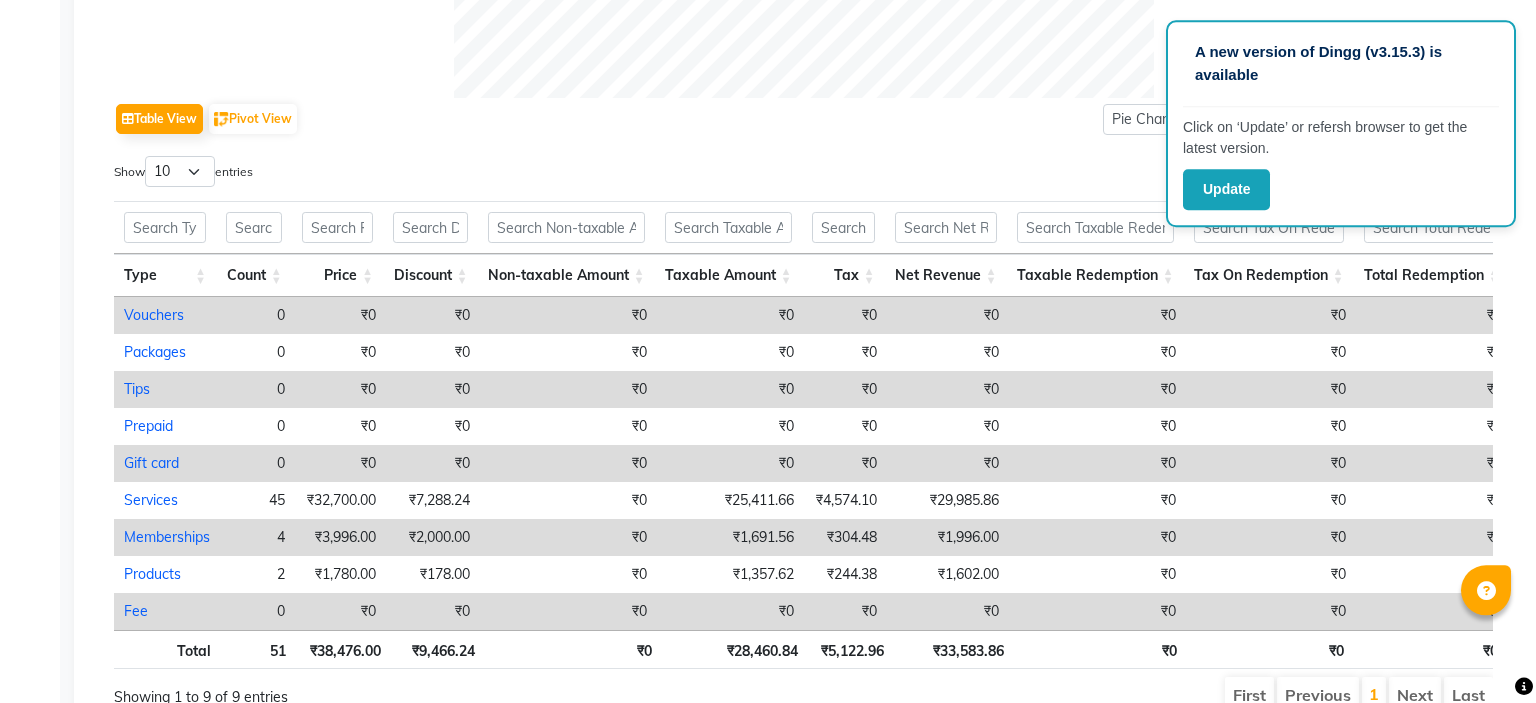 scroll, scrollTop: 1012, scrollLeft: 0, axis: vertical 